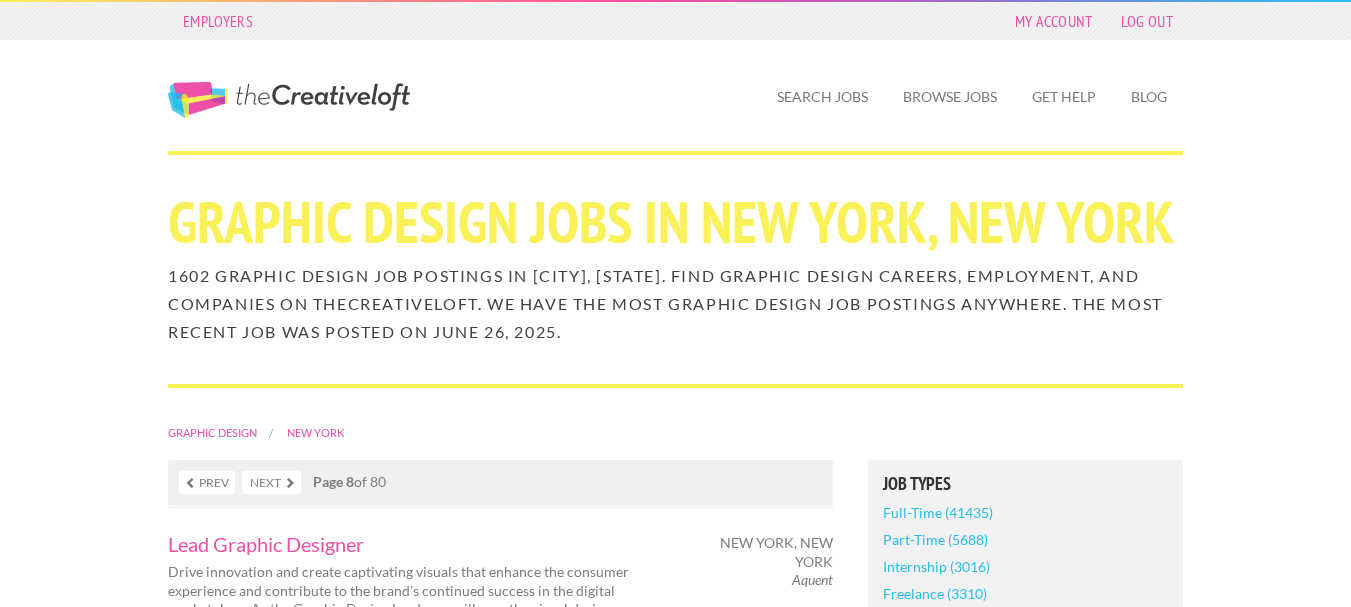 scroll, scrollTop: 0, scrollLeft: 0, axis: both 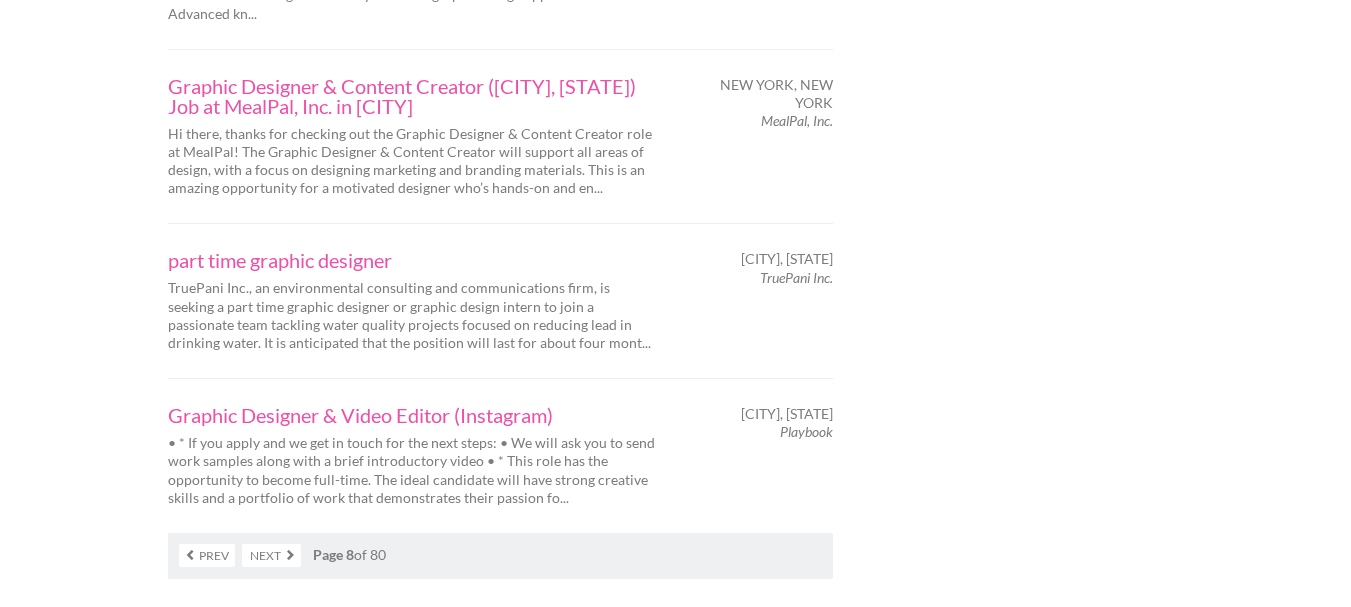 click on "Next" at bounding box center (271, 555) 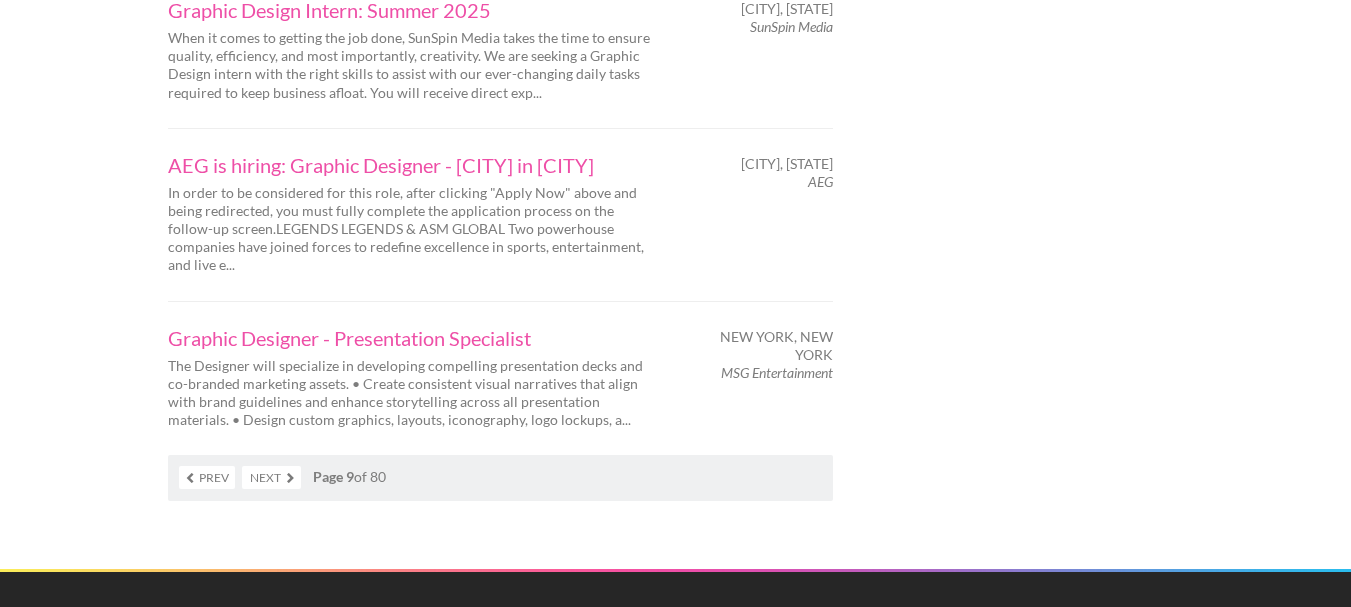 scroll, scrollTop: 3560, scrollLeft: 0, axis: vertical 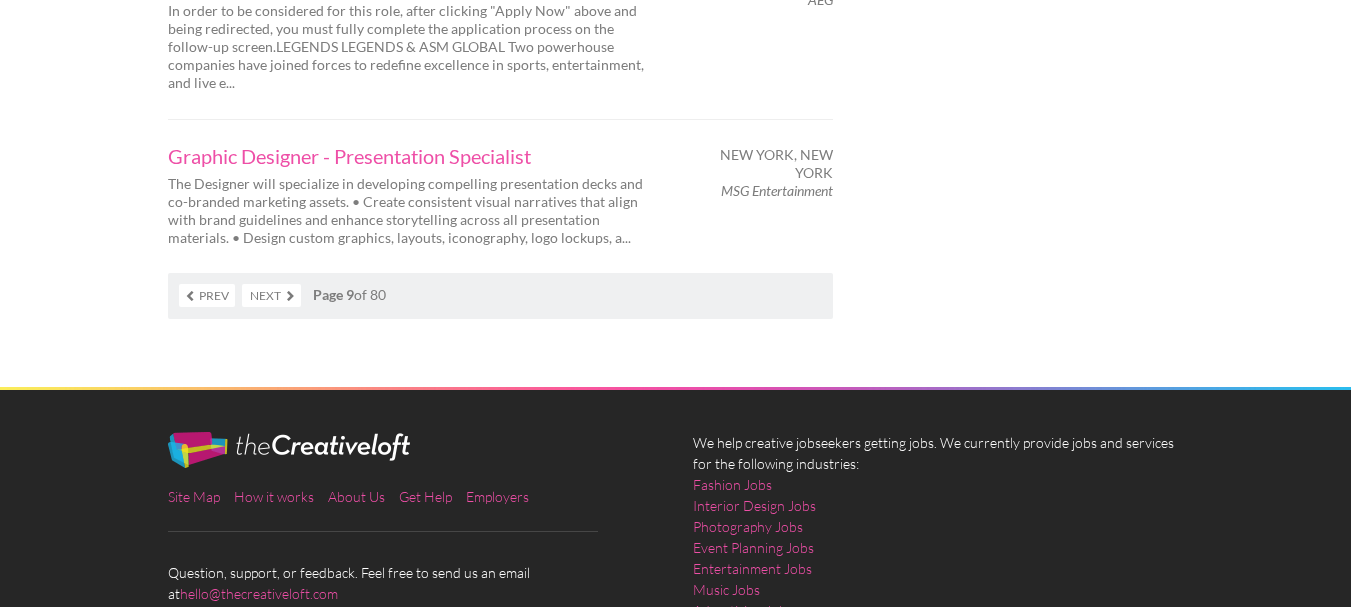 click on "Next" at bounding box center [271, 295] 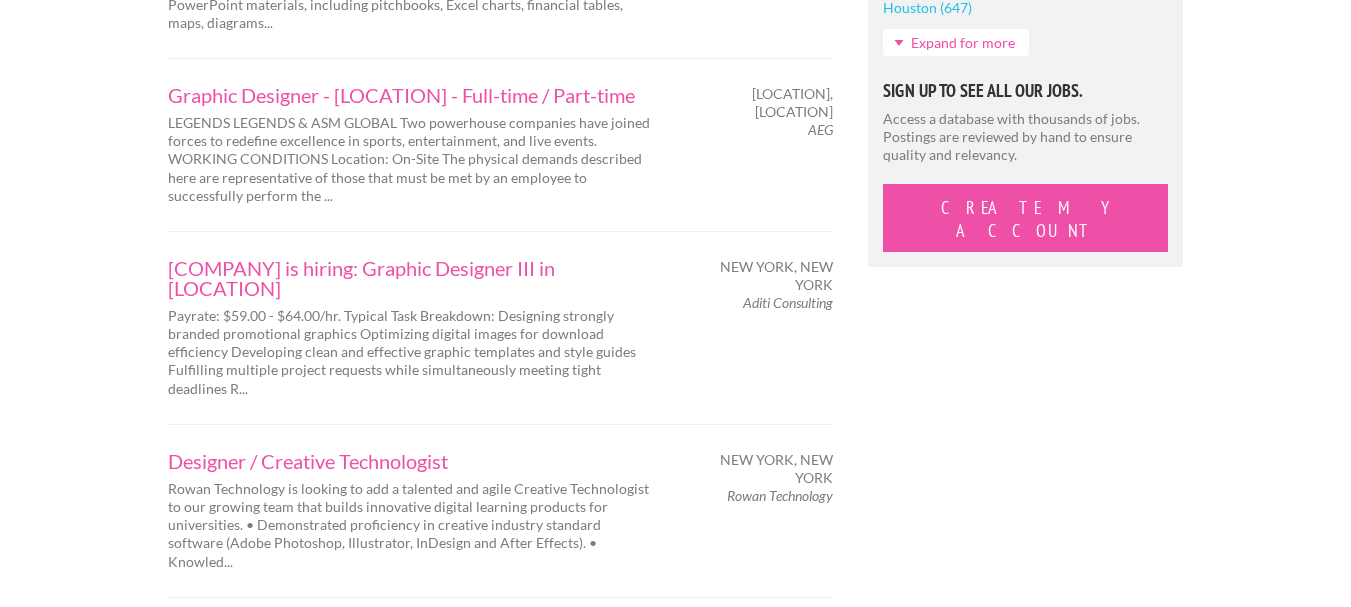 scroll, scrollTop: 2040, scrollLeft: 0, axis: vertical 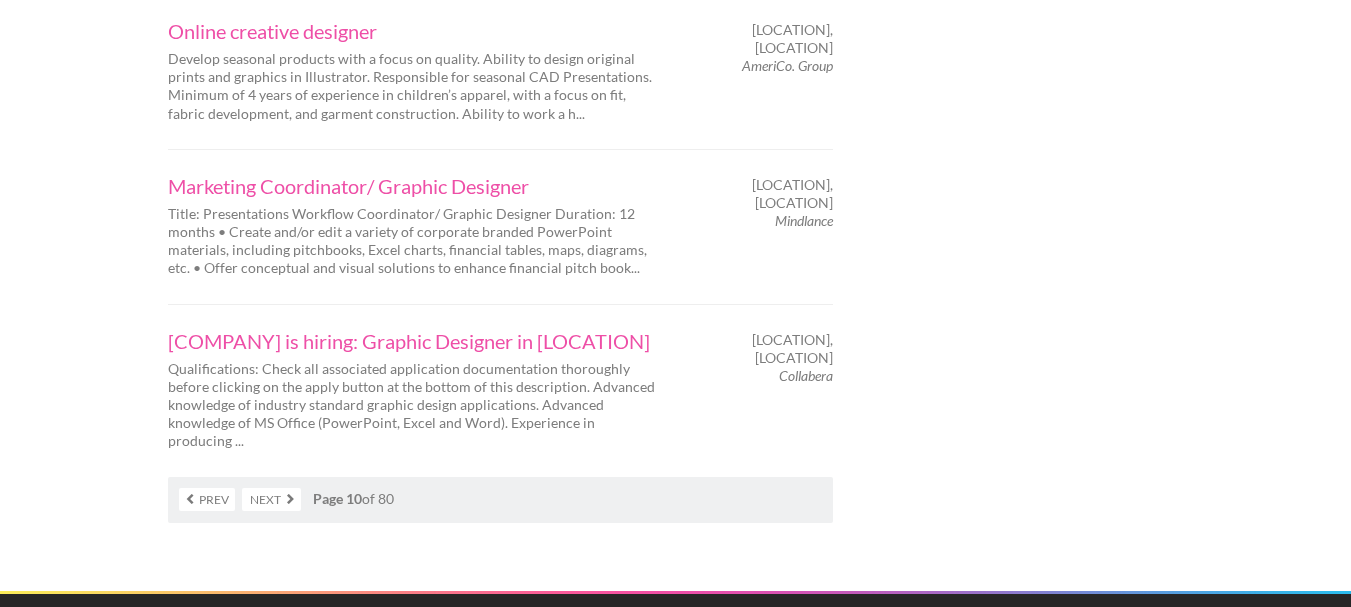 click on "Next" at bounding box center (271, 499) 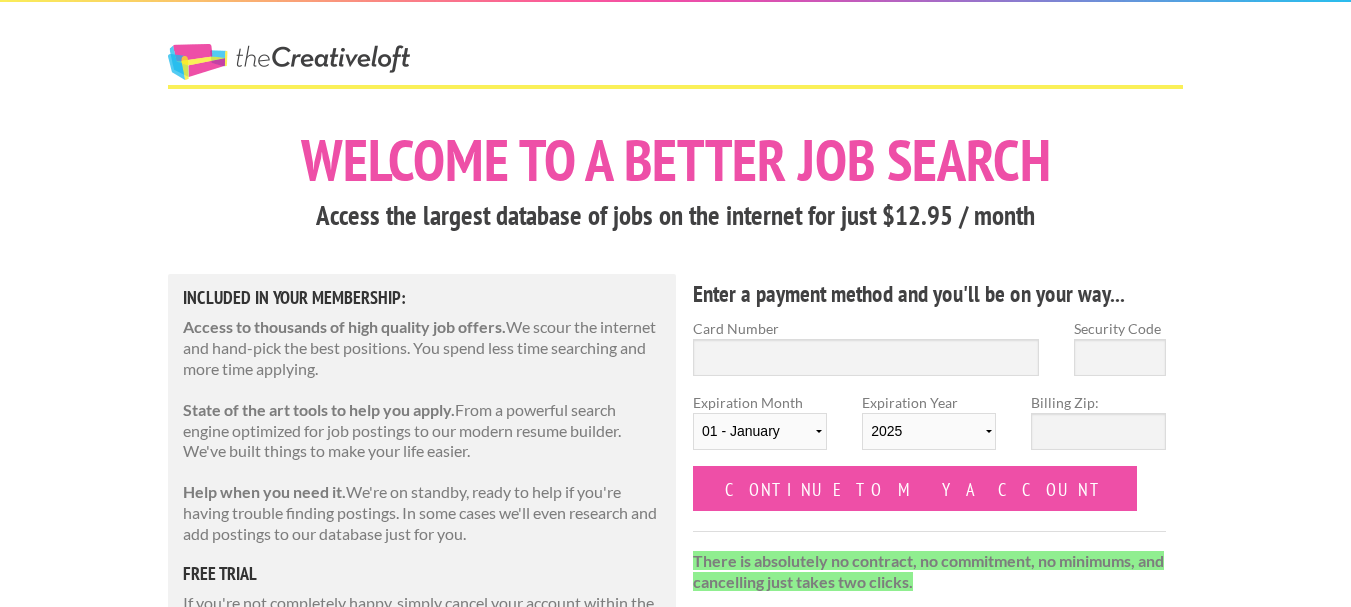 scroll, scrollTop: 0, scrollLeft: 0, axis: both 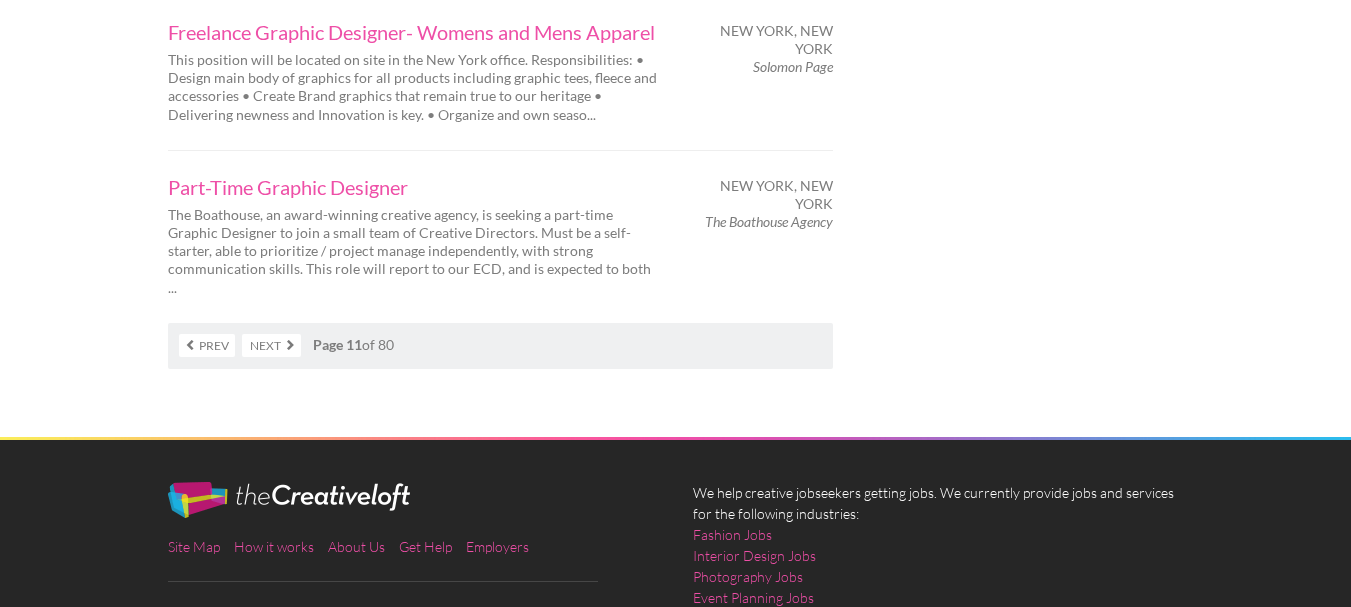 click on "Next" at bounding box center [271, 345] 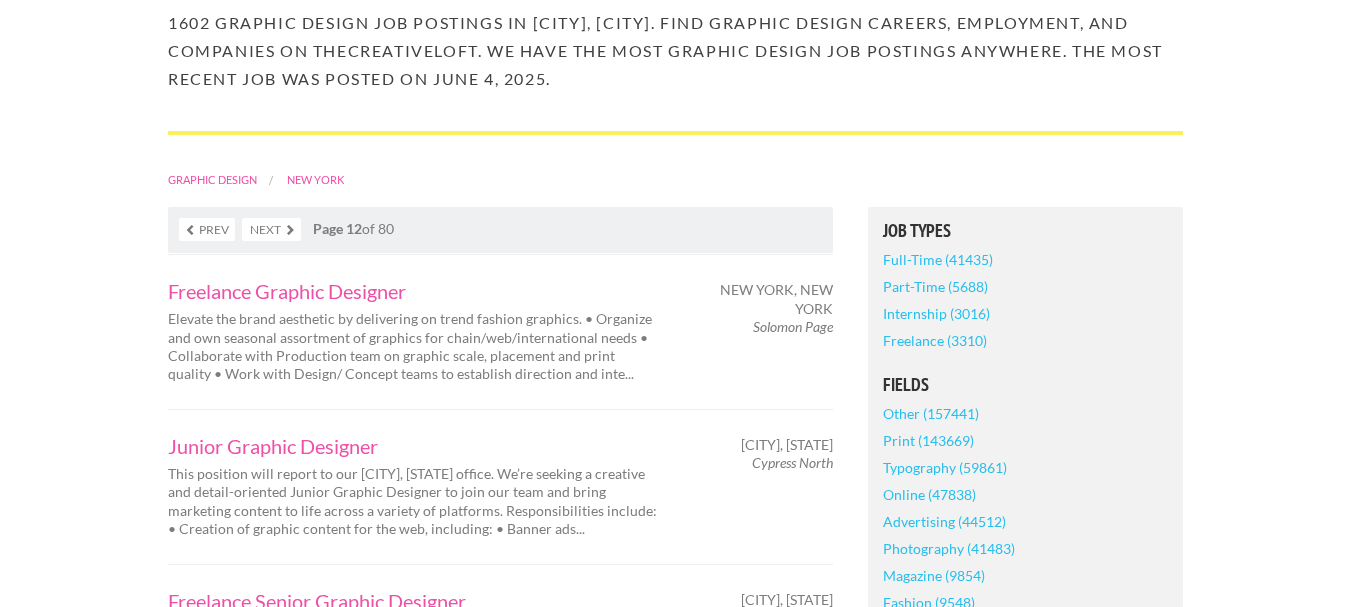 scroll, scrollTop: 240, scrollLeft: 0, axis: vertical 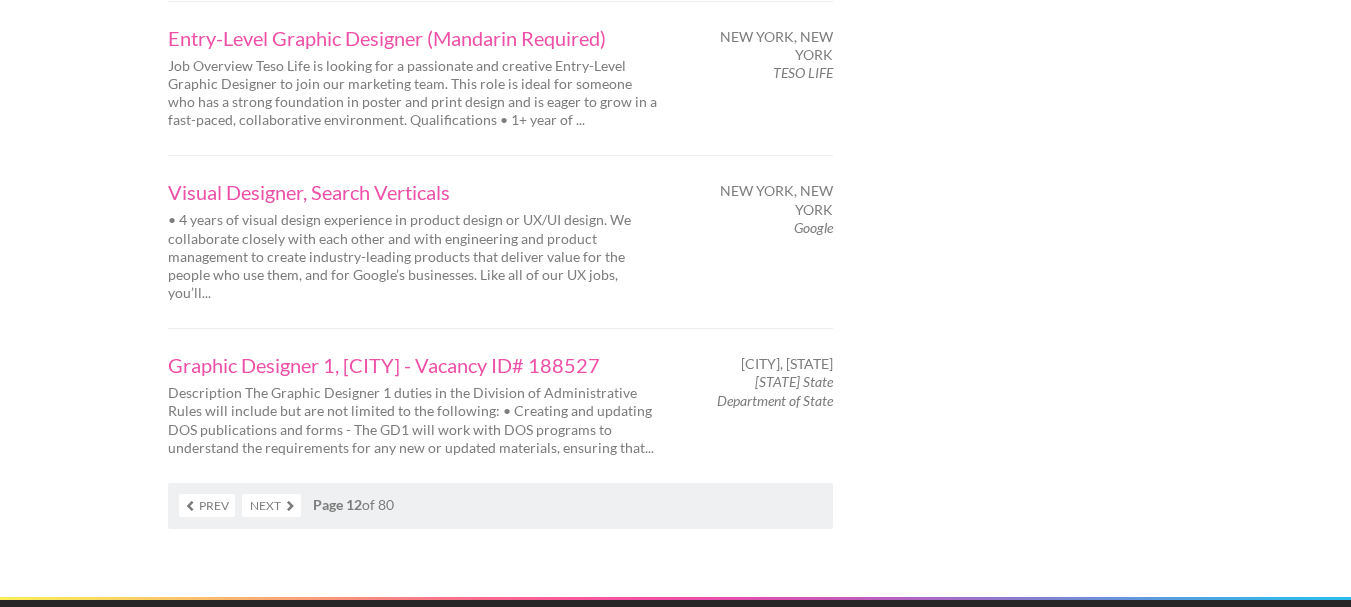 click on "Next" at bounding box center [271, 505] 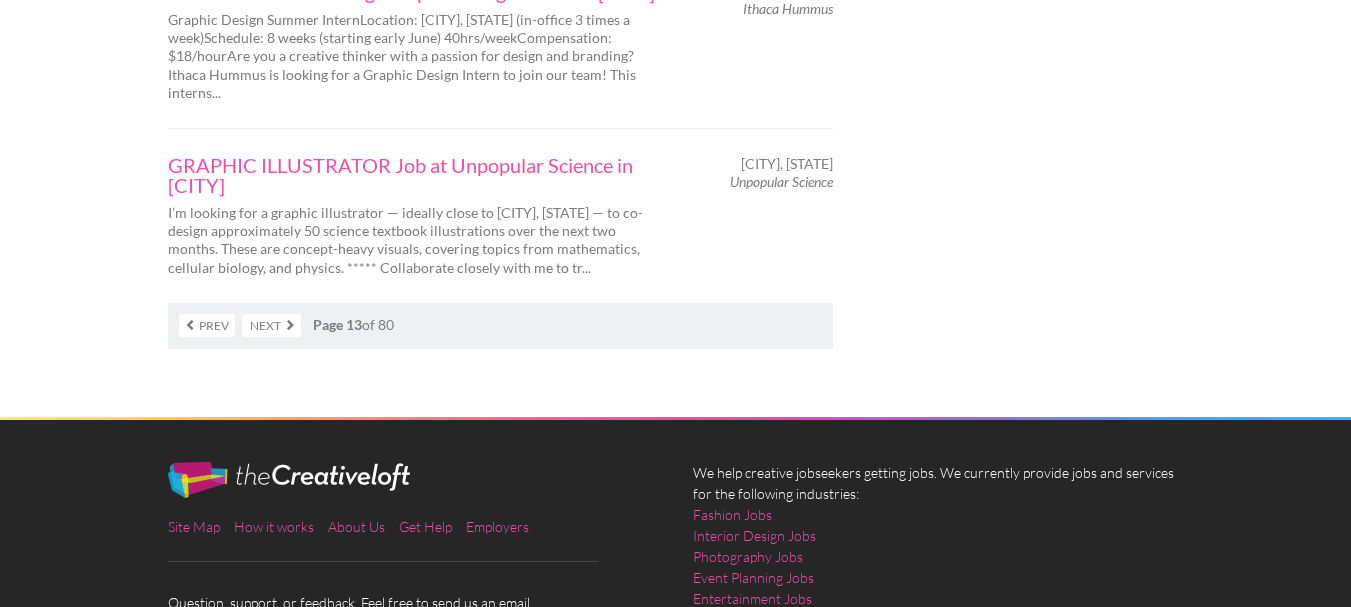 scroll, scrollTop: 3480, scrollLeft: 0, axis: vertical 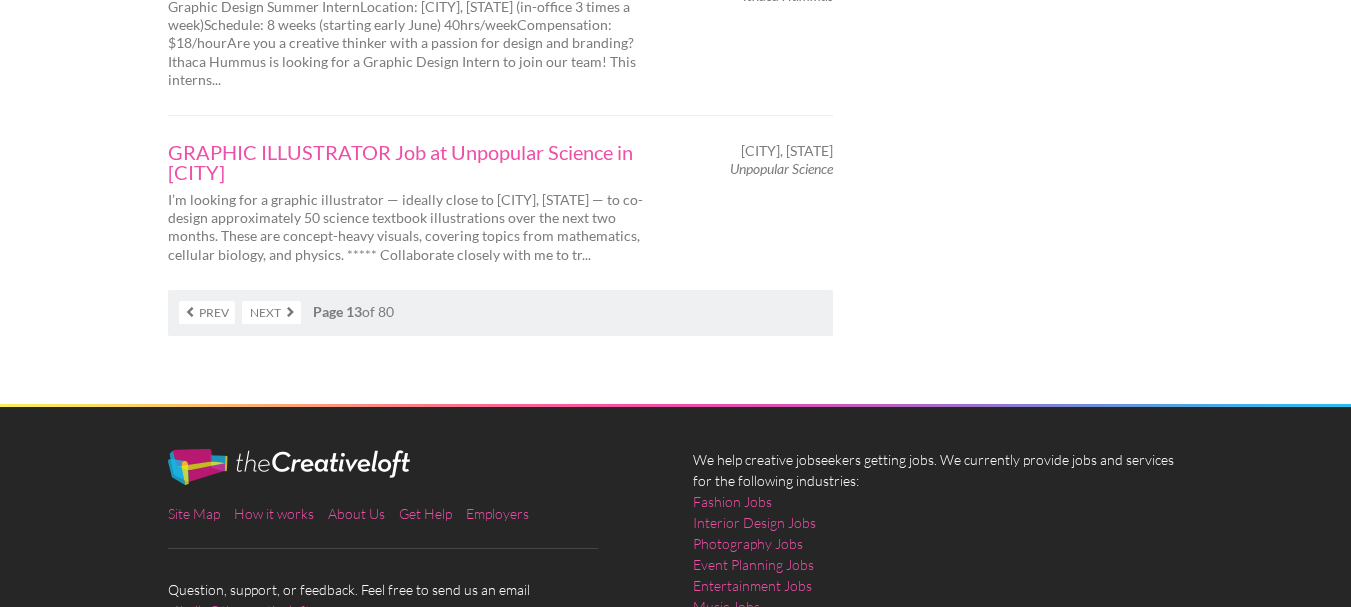 click on "Next" at bounding box center [271, 312] 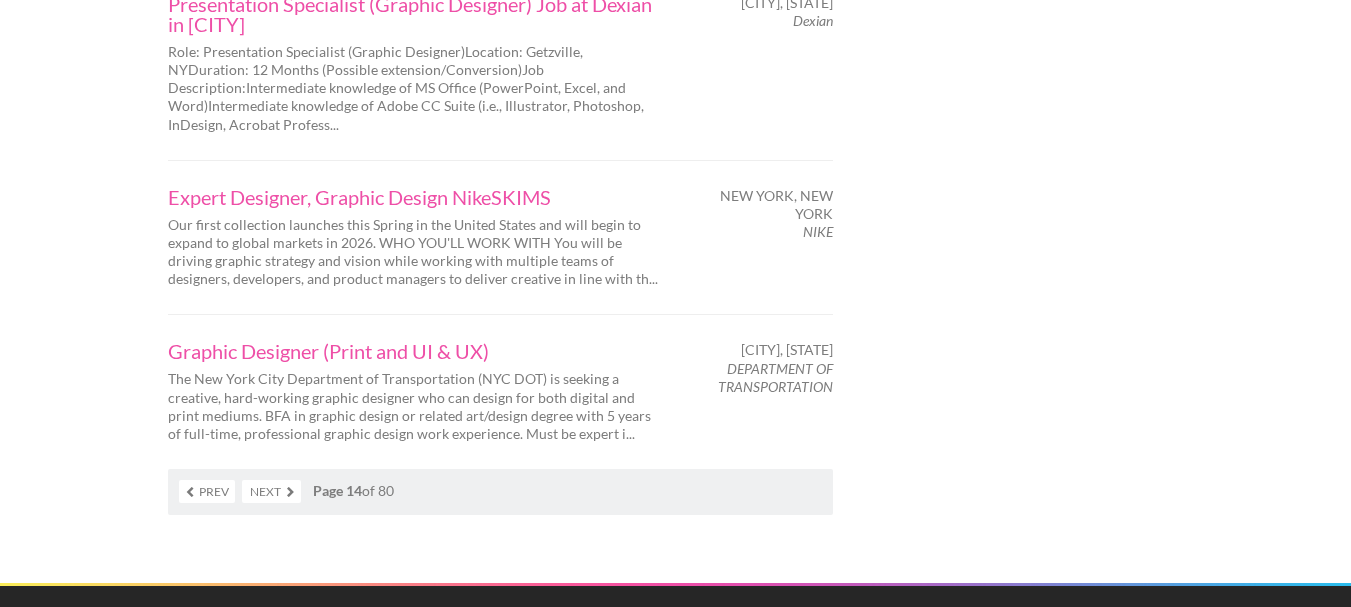 scroll, scrollTop: 3360, scrollLeft: 0, axis: vertical 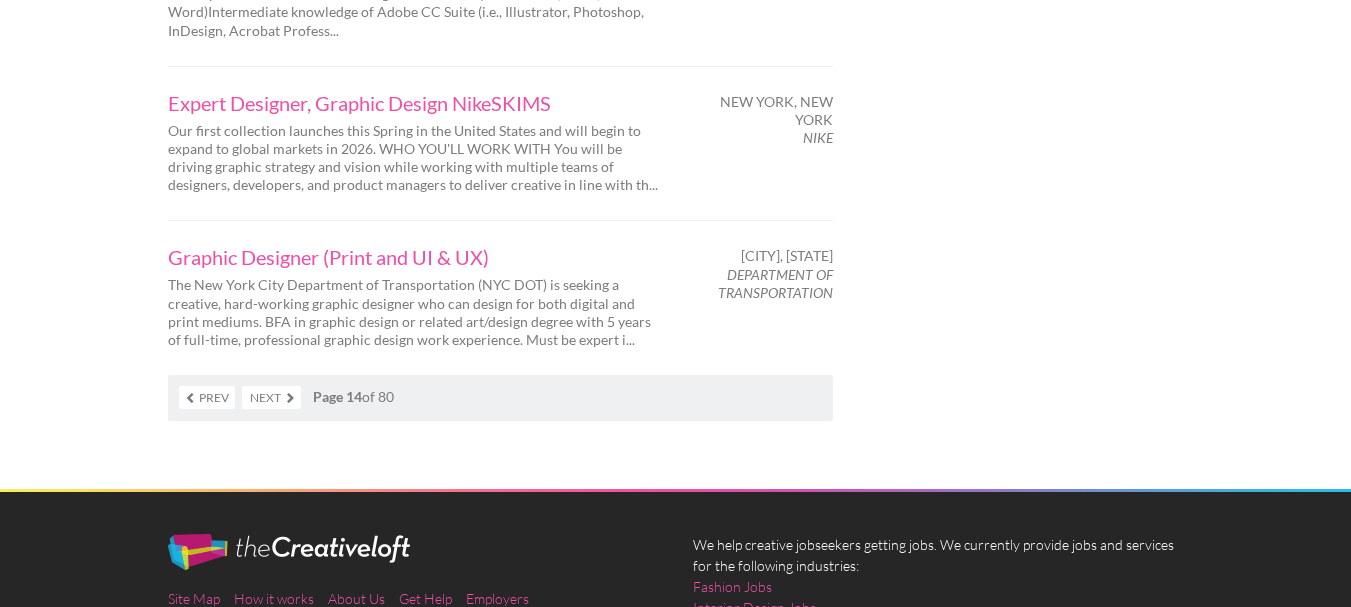 click on "Next" at bounding box center [271, 397] 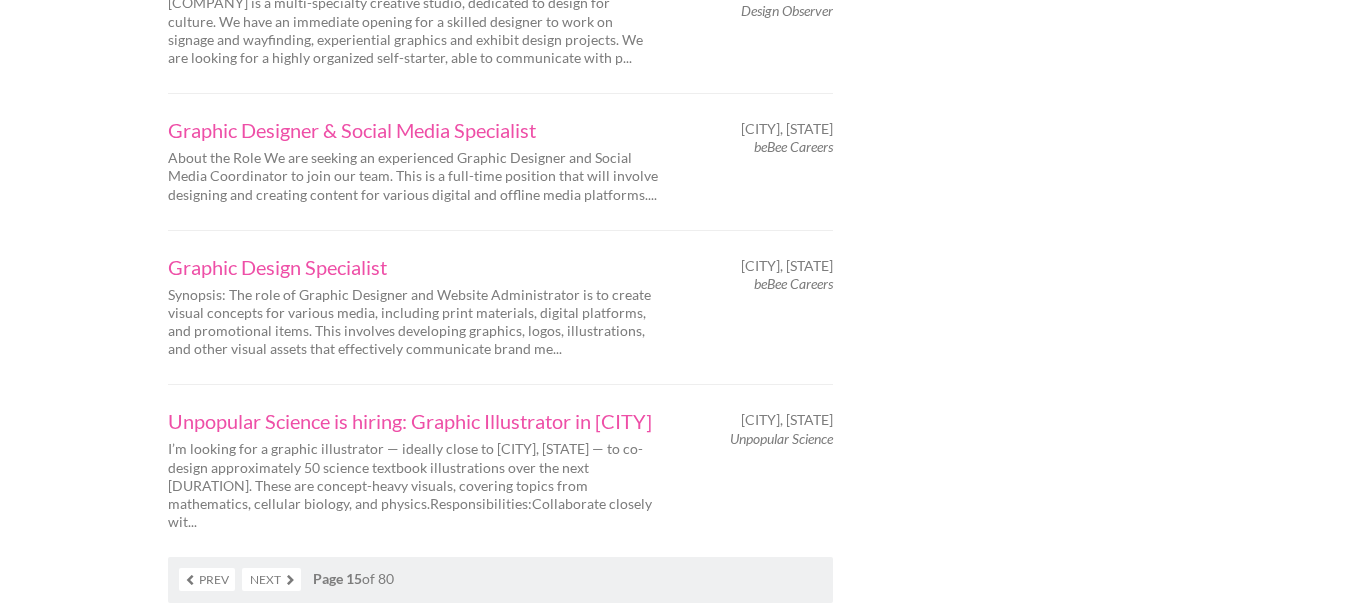 scroll, scrollTop: 3400, scrollLeft: 0, axis: vertical 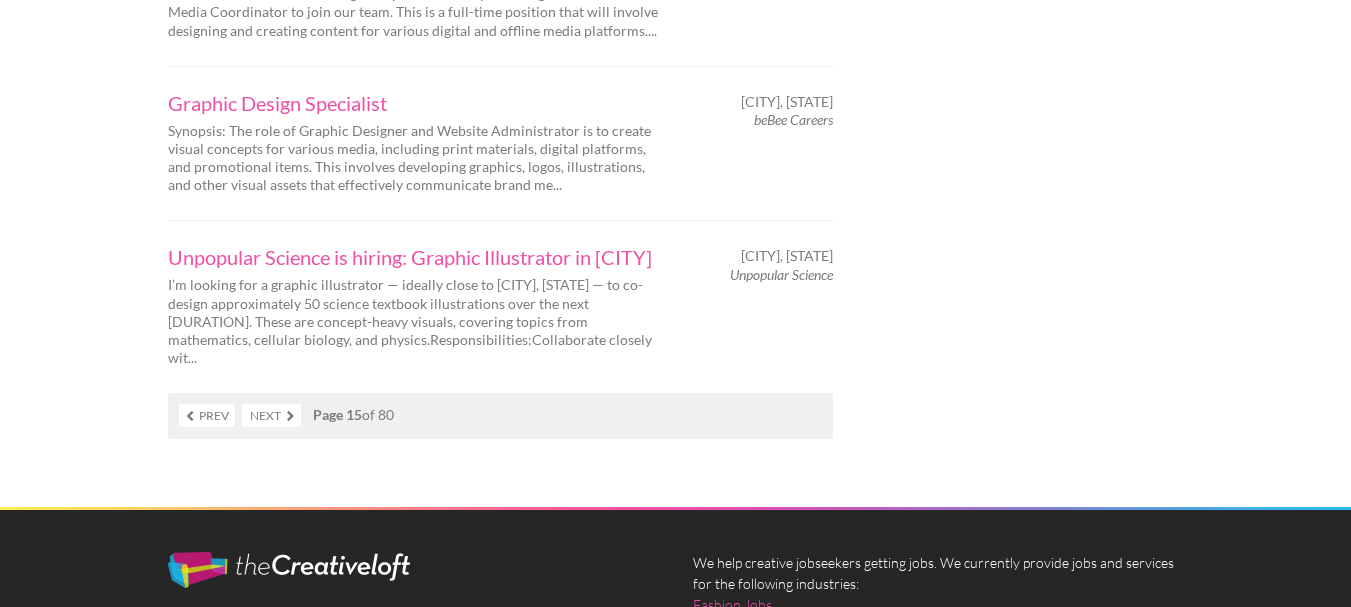 click on "Next" at bounding box center (271, 415) 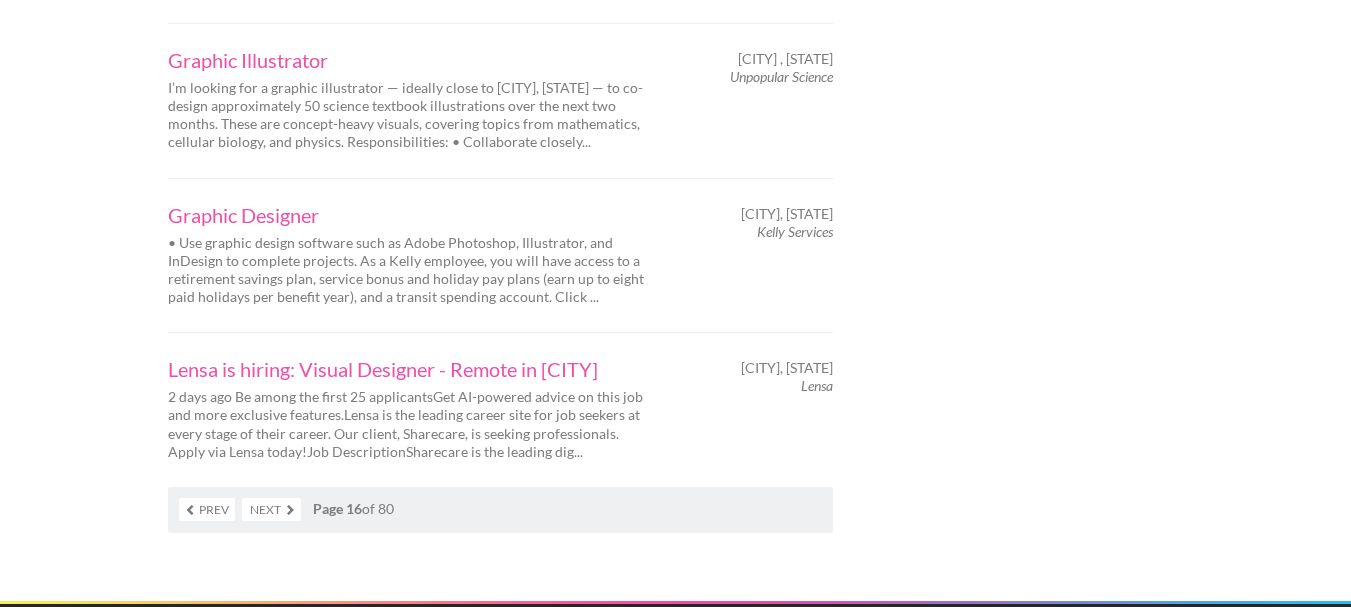 scroll, scrollTop: 3240, scrollLeft: 0, axis: vertical 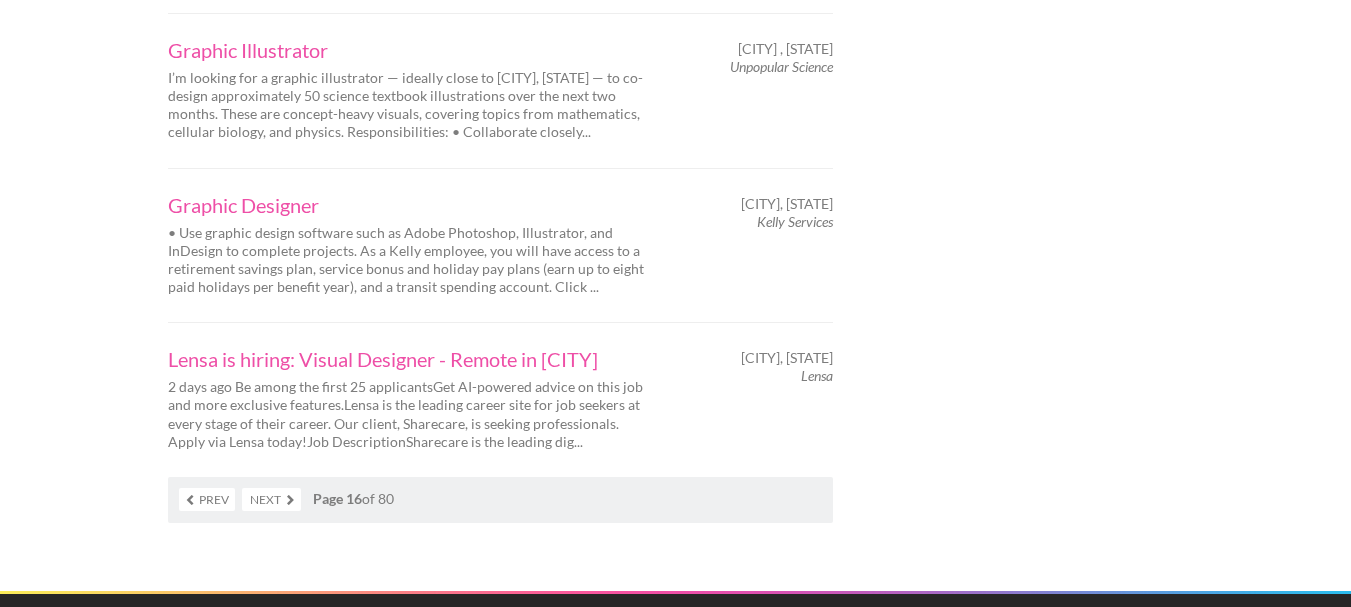 click on "Next" at bounding box center [271, 499] 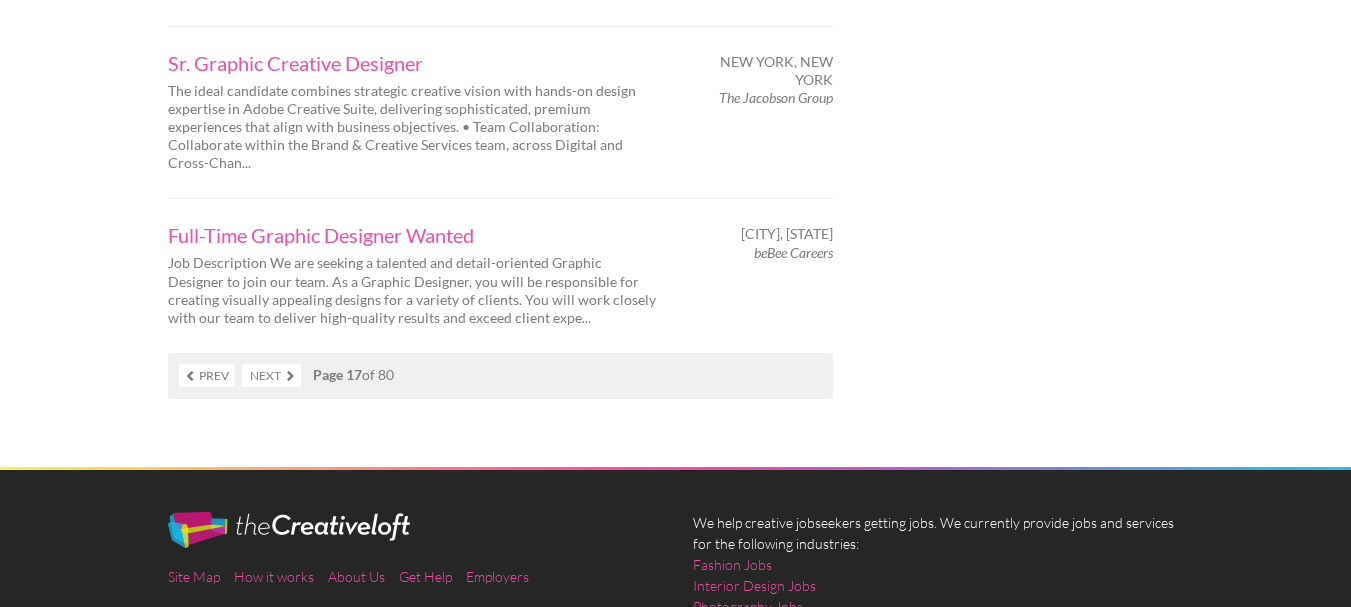 scroll, scrollTop: 3400, scrollLeft: 0, axis: vertical 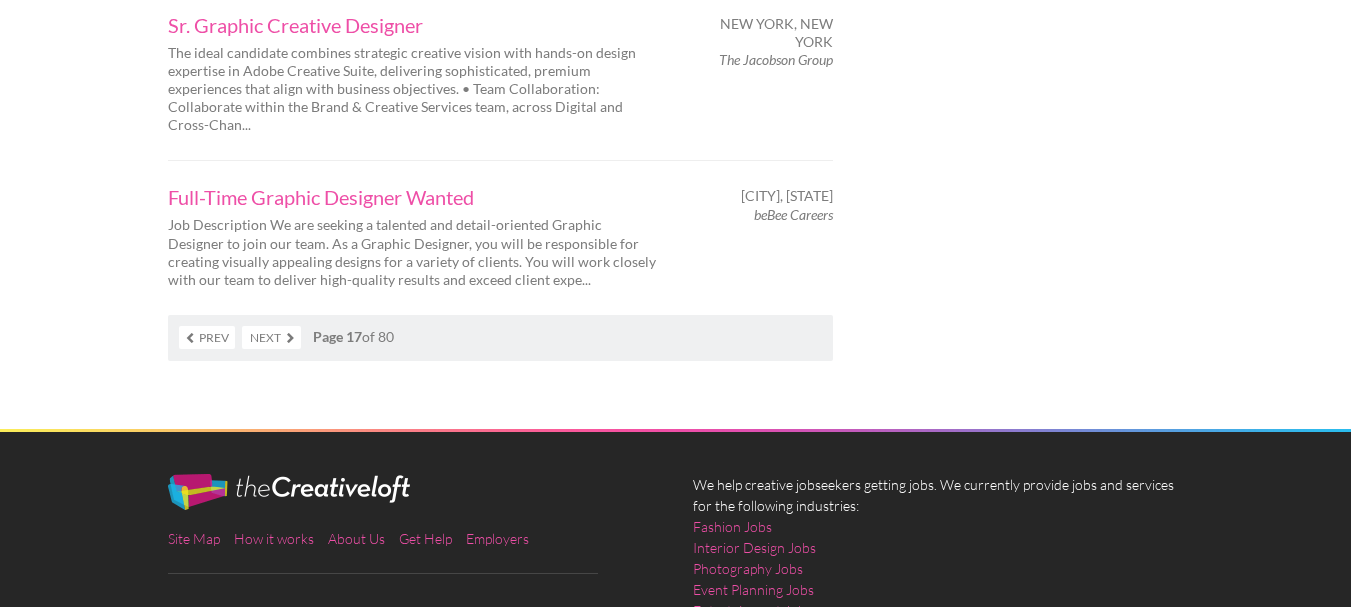 click on "Next" at bounding box center (271, 337) 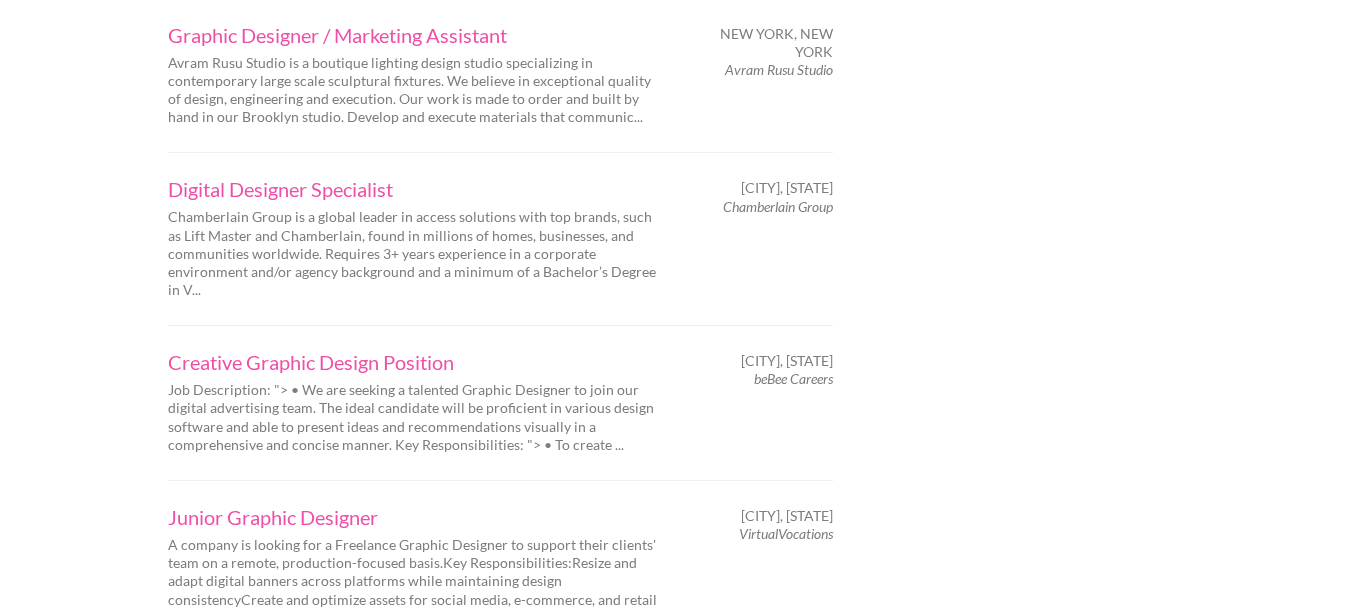 scroll, scrollTop: 3240, scrollLeft: 0, axis: vertical 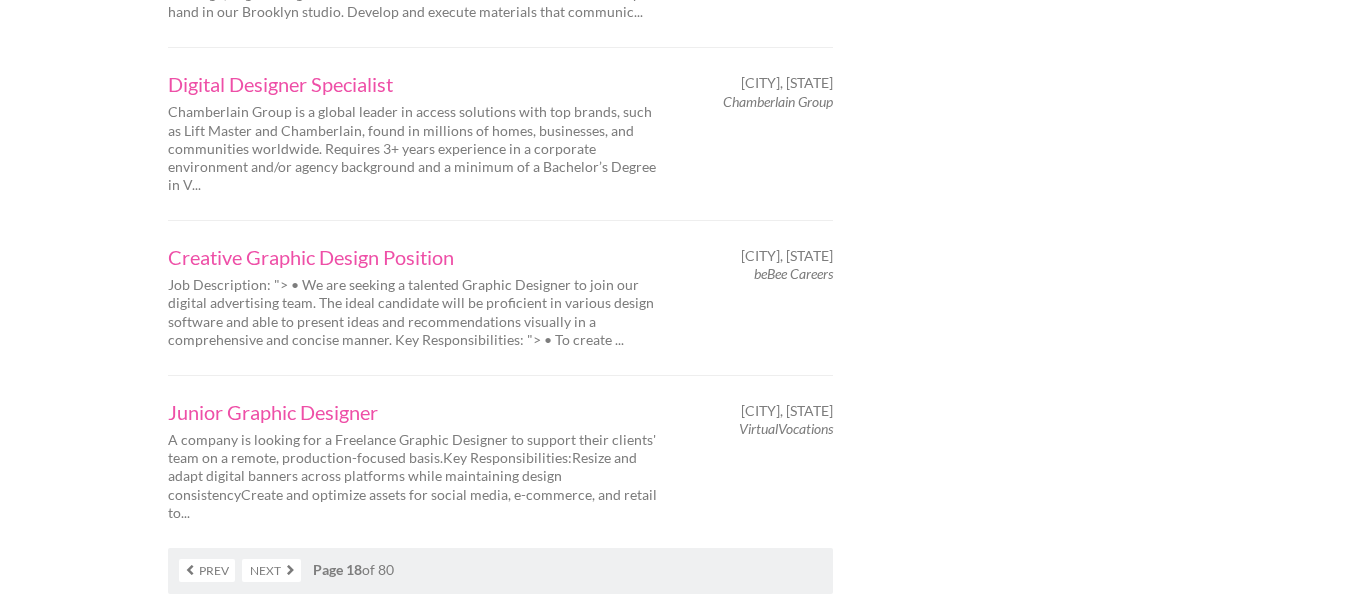 click on "Next" at bounding box center [271, 570] 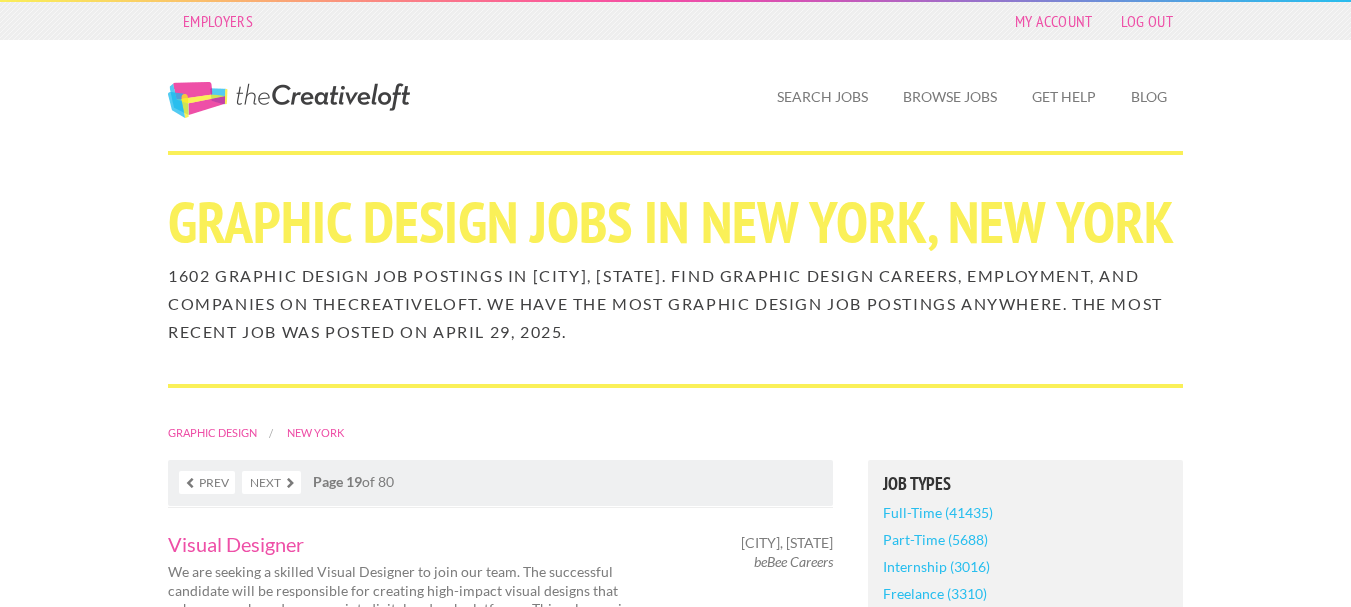 scroll, scrollTop: 0, scrollLeft: 0, axis: both 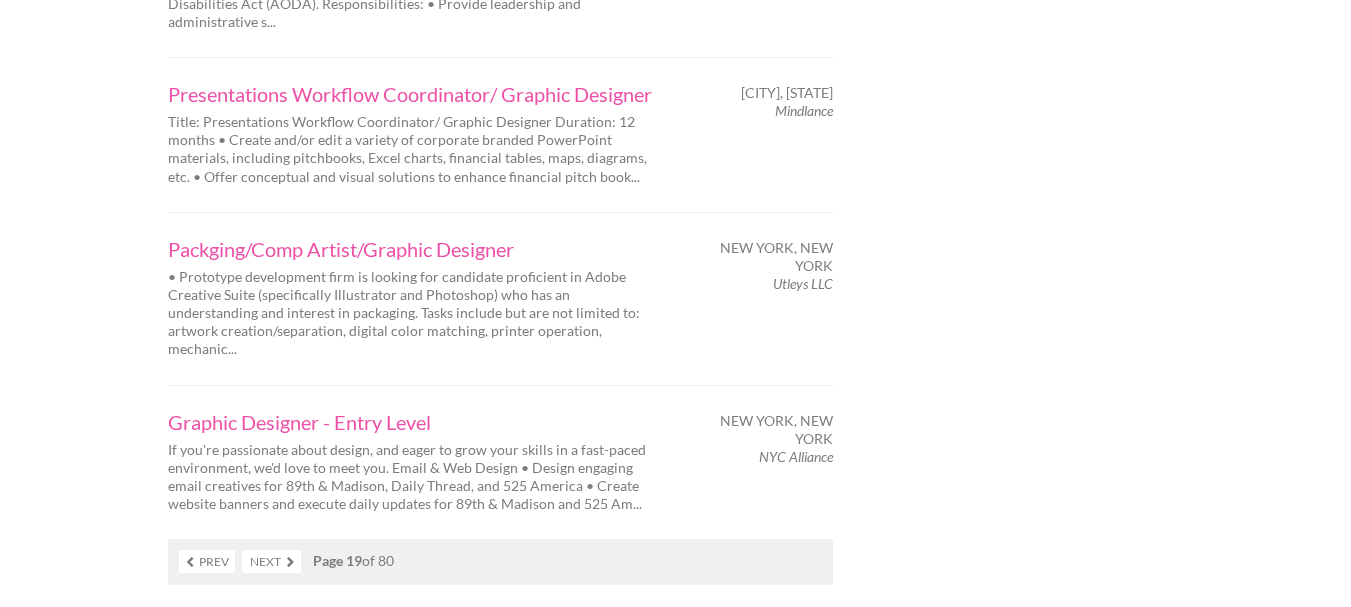 click on "Next" at bounding box center (271, 561) 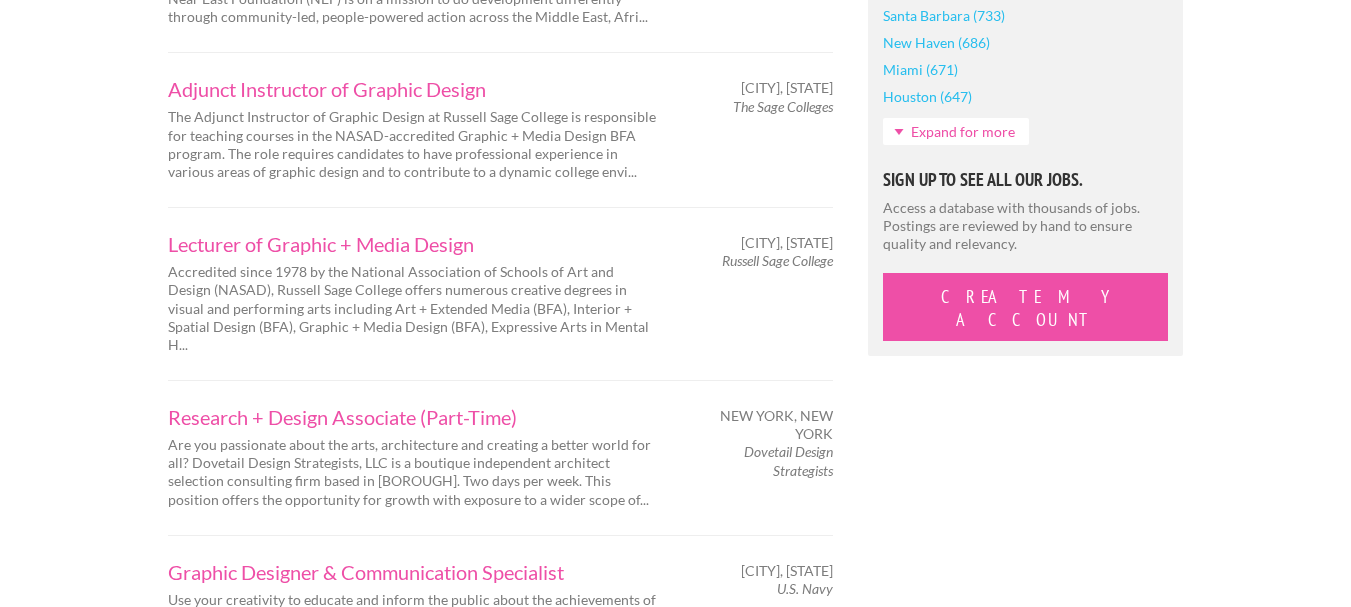 scroll, scrollTop: 2080, scrollLeft: 0, axis: vertical 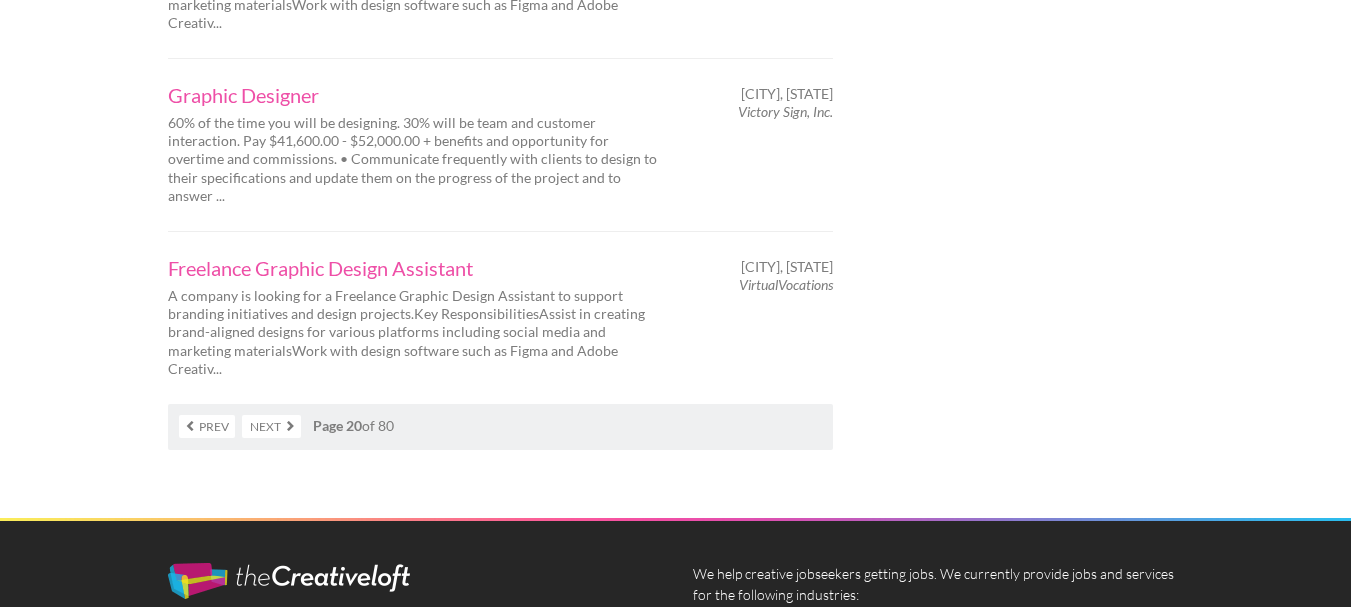click on "Next" at bounding box center (271, 426) 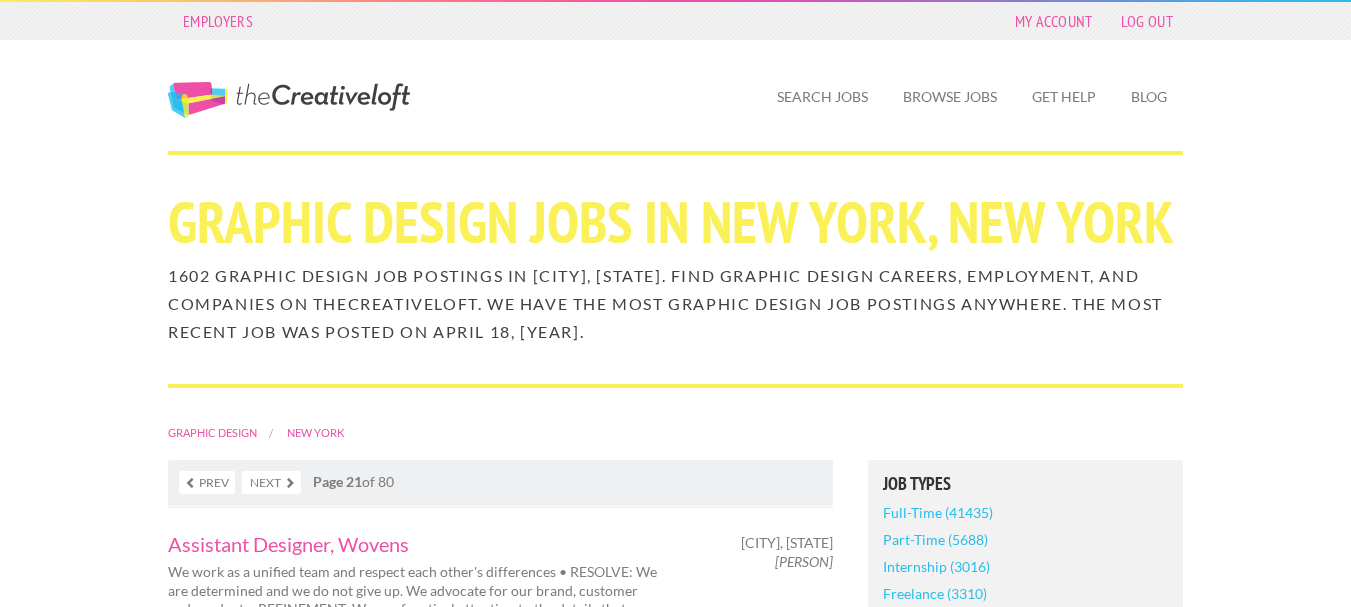 scroll, scrollTop: 0, scrollLeft: 0, axis: both 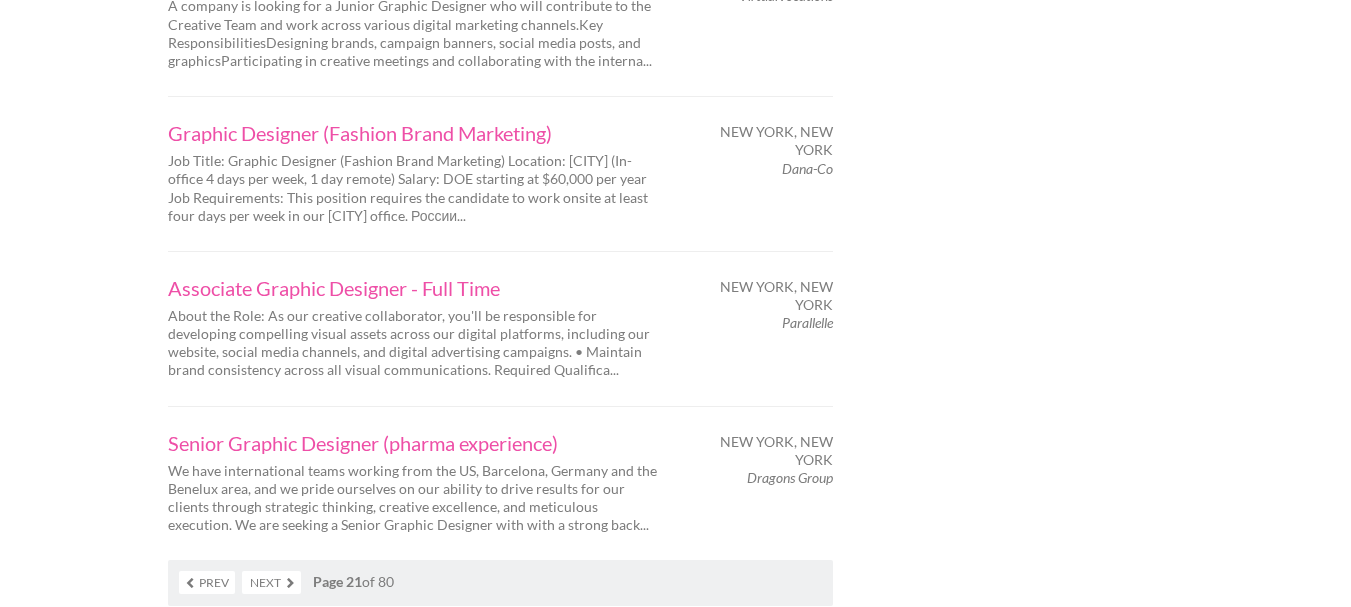 click on "Next" at bounding box center (271, 582) 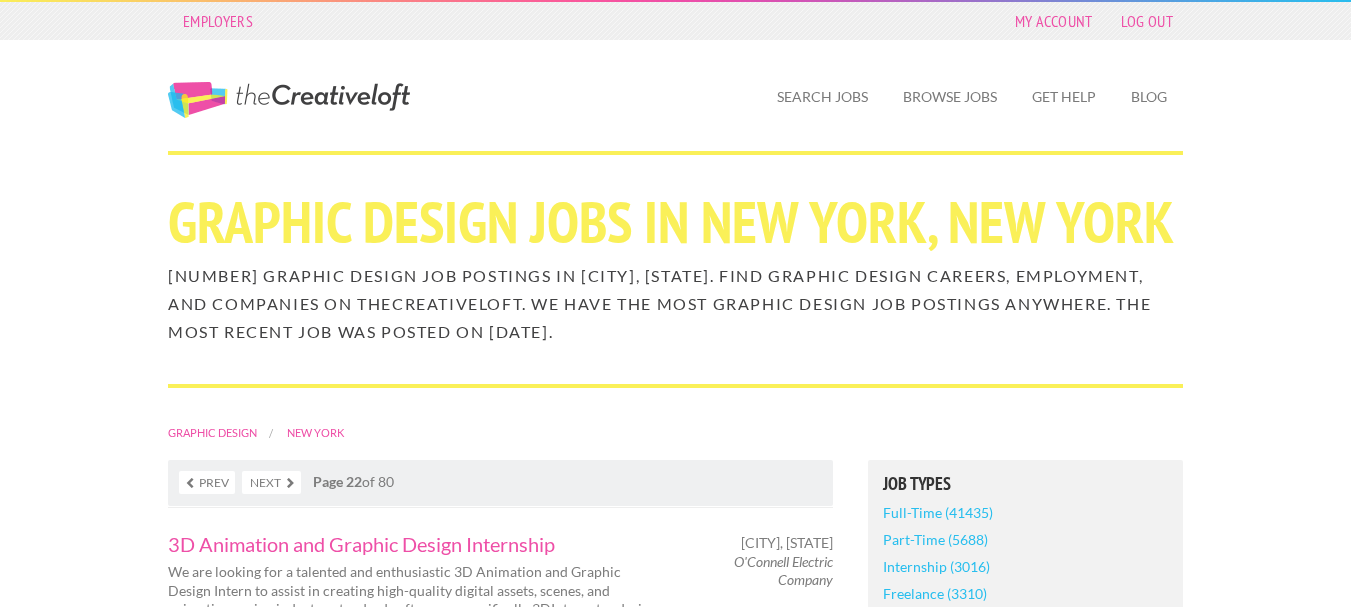 scroll, scrollTop: 0, scrollLeft: 0, axis: both 